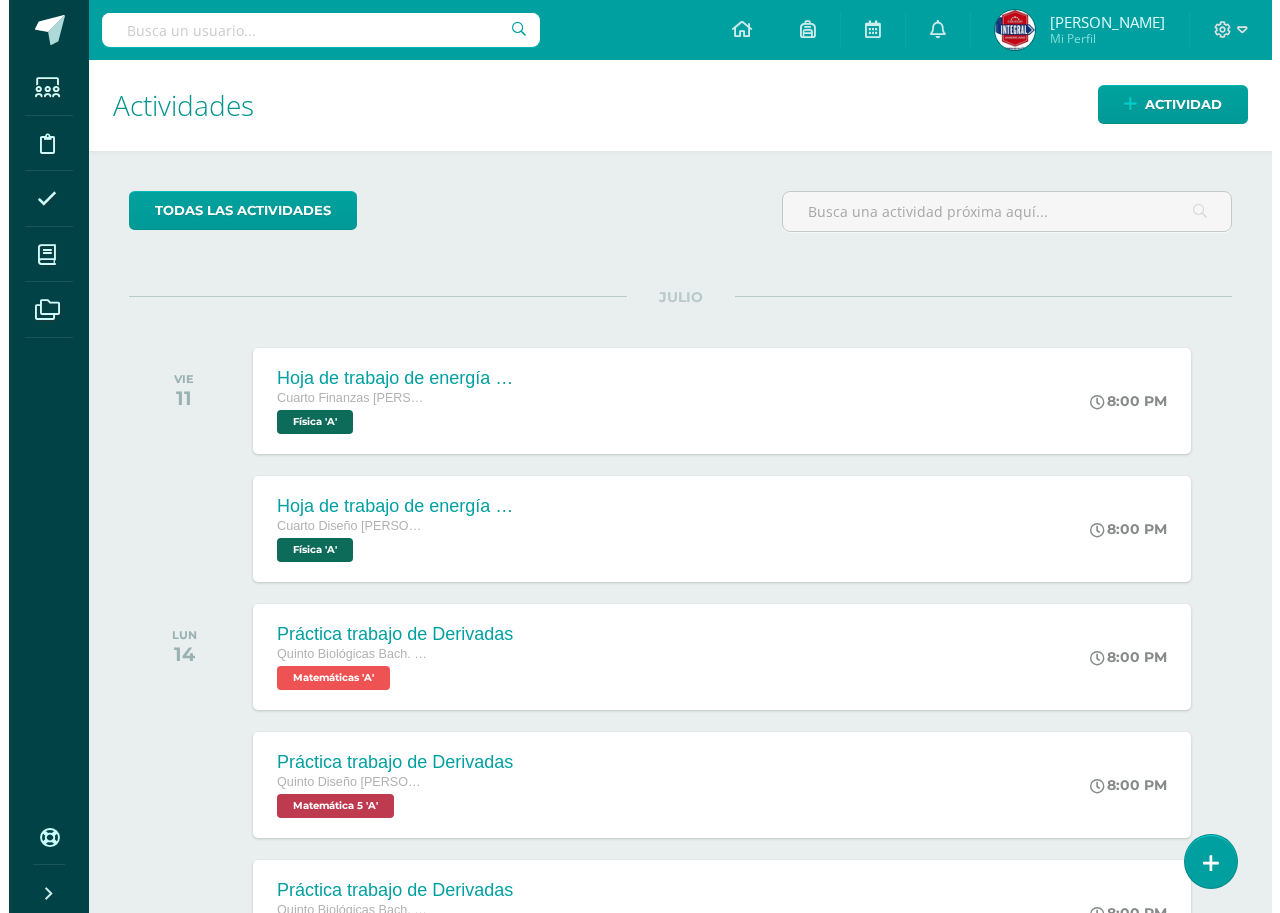 scroll, scrollTop: 0, scrollLeft: 0, axis: both 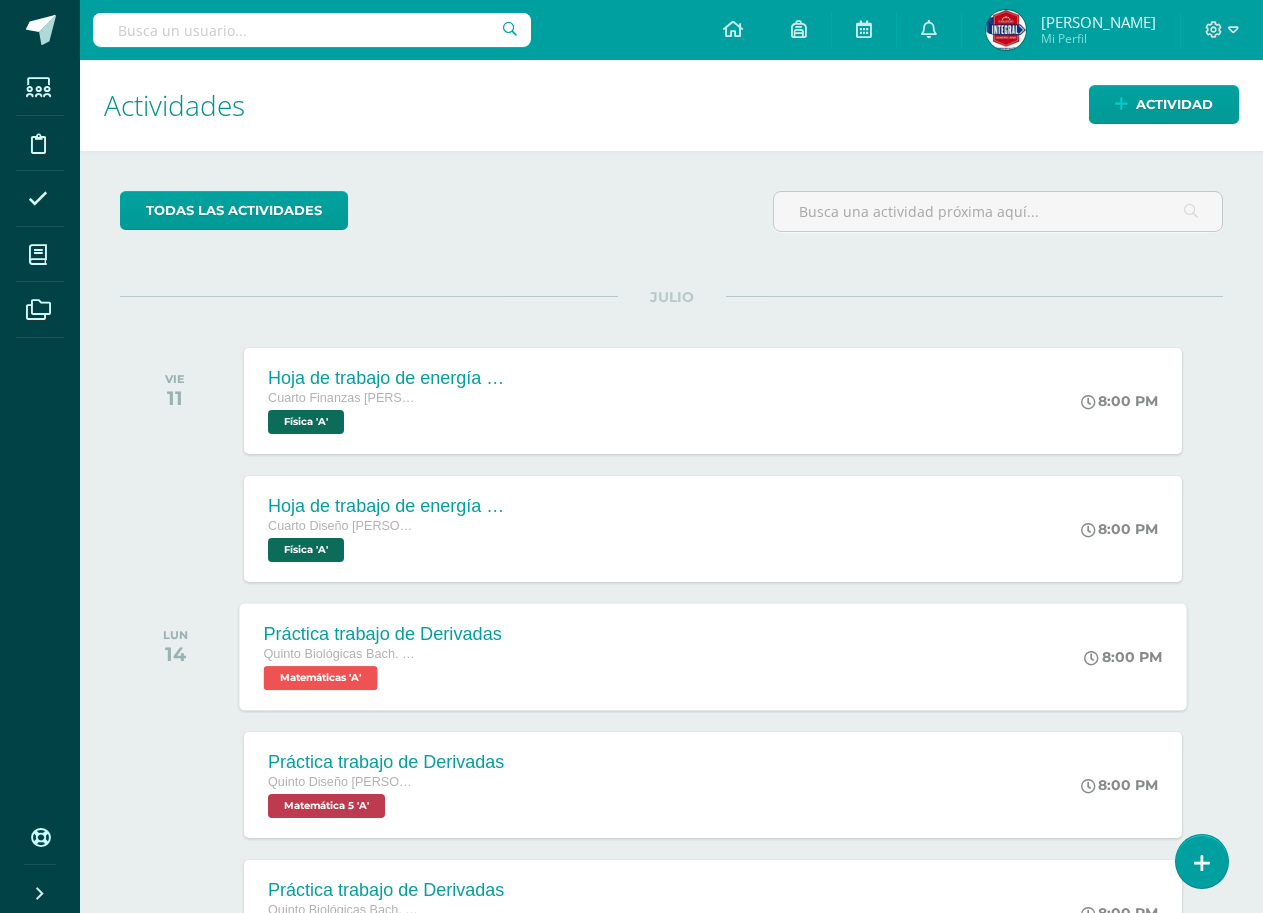 click on "Práctica trabajo de Derivadas
Quinto Biológicas [PERSON_NAME]. C.C.L.L.  en Ciencias Biológicas
Matemáticas 'A'
8:00 PM
Práctica trabajo de [PERSON_NAME]
Matemáticas
Cargando contenido" at bounding box center (712, 656) 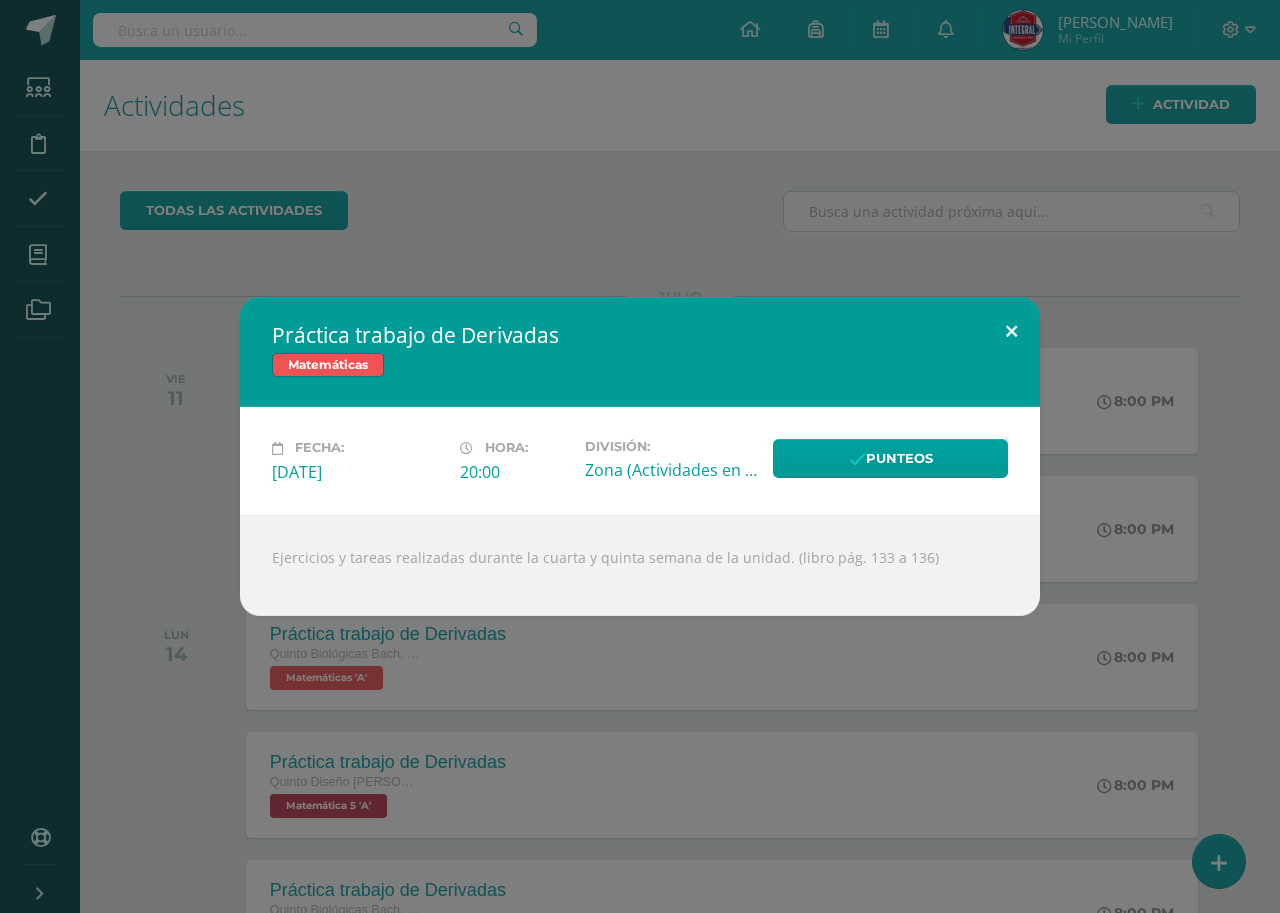 click at bounding box center (1011, 331) 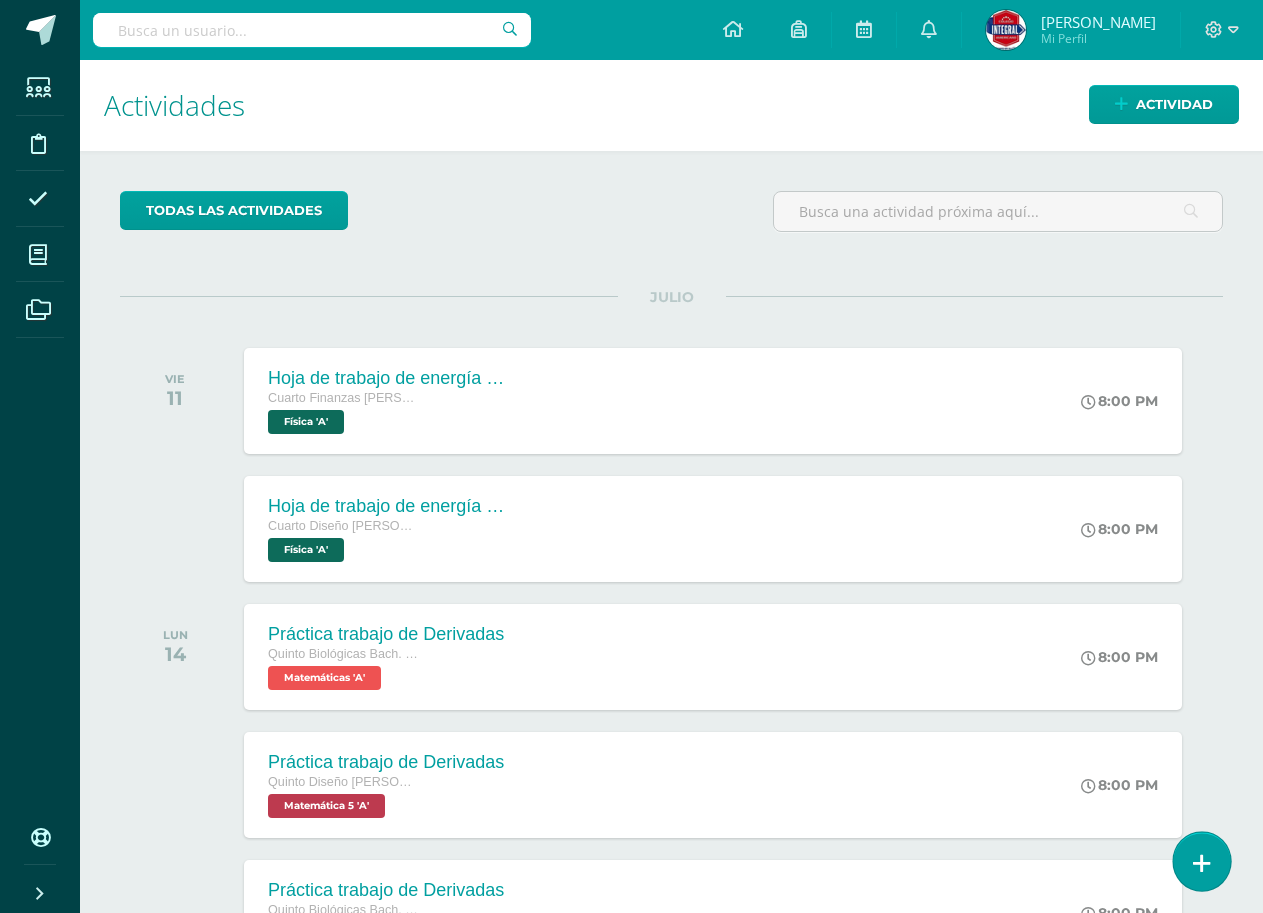 click at bounding box center [1201, 861] 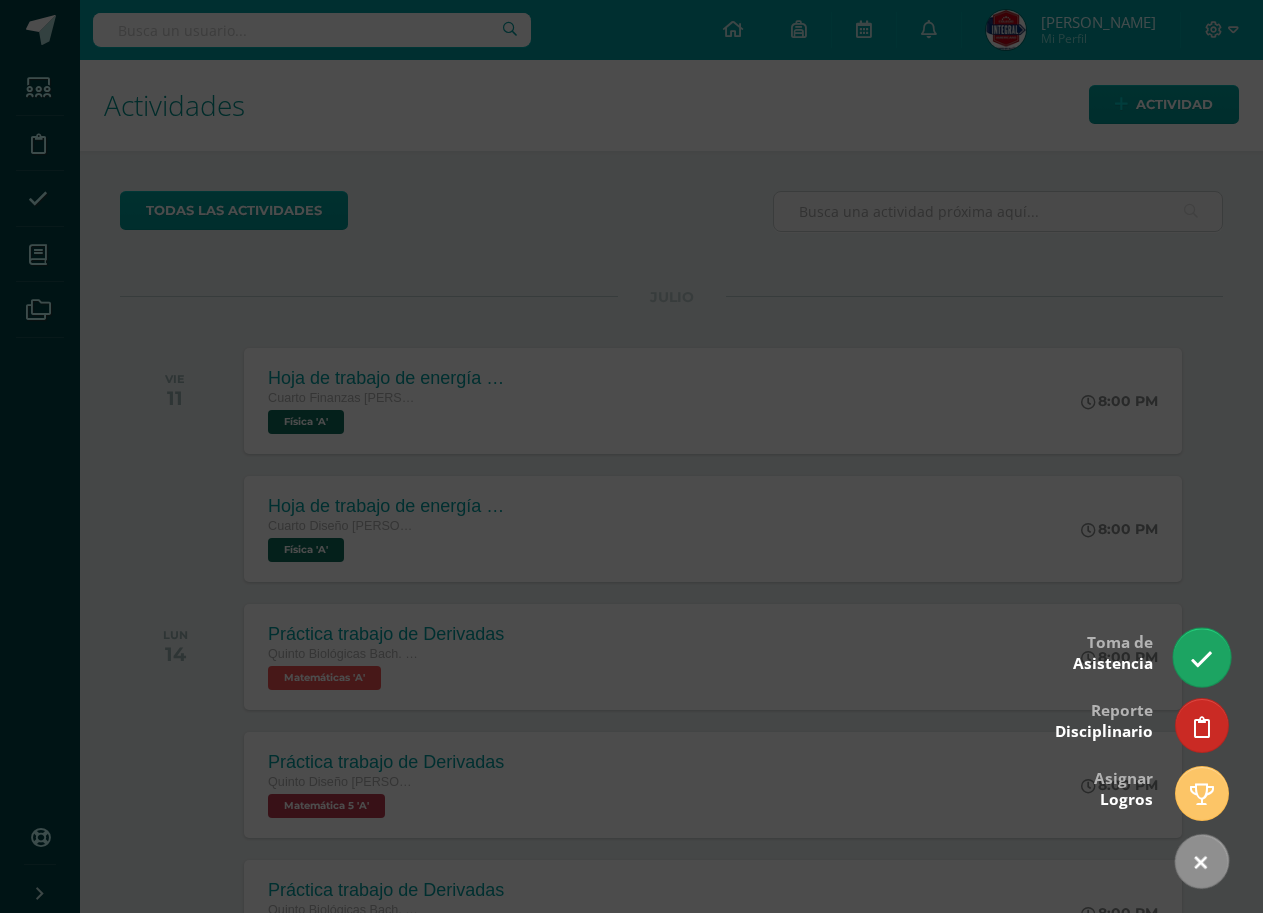 click at bounding box center (1201, 659) 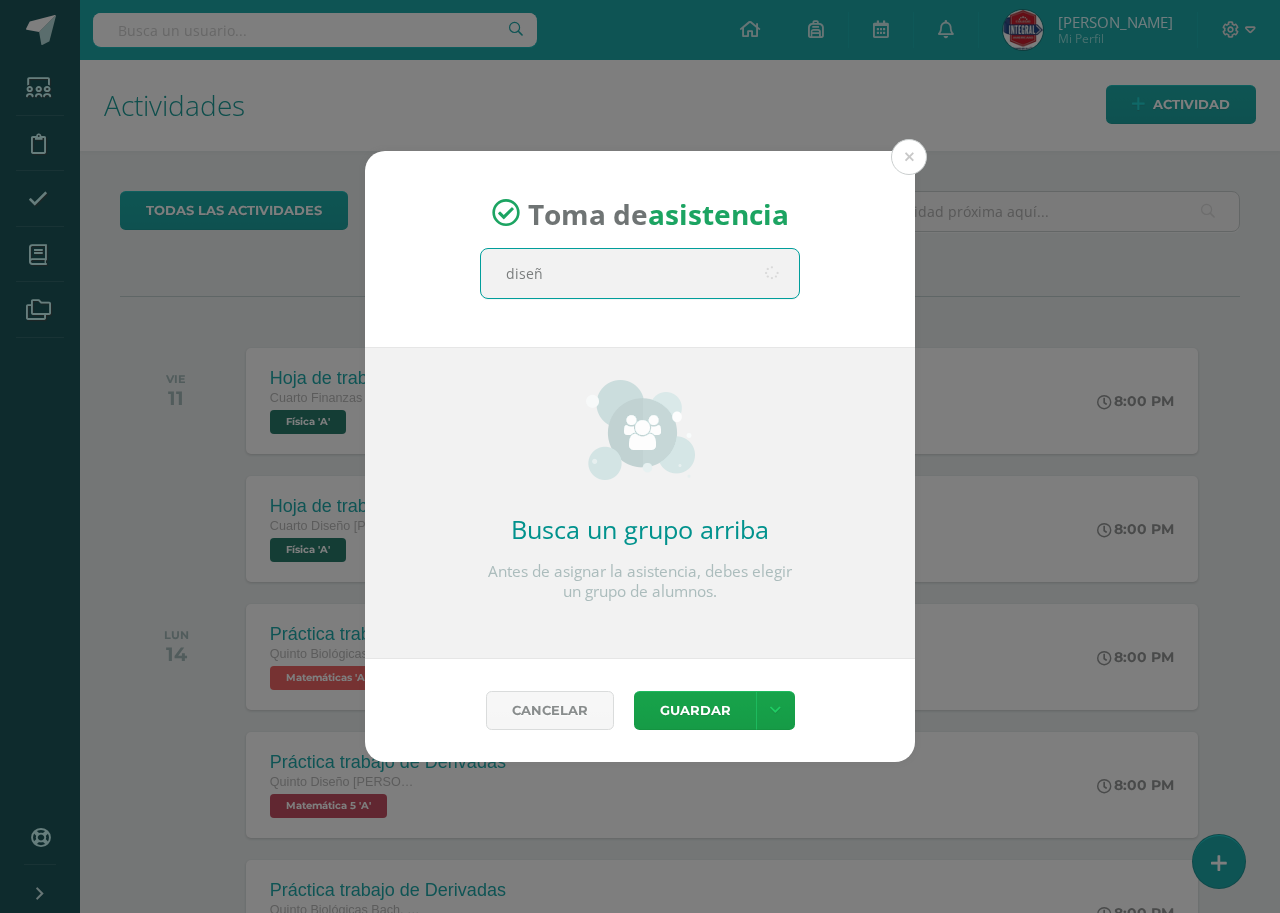 type on "diseño" 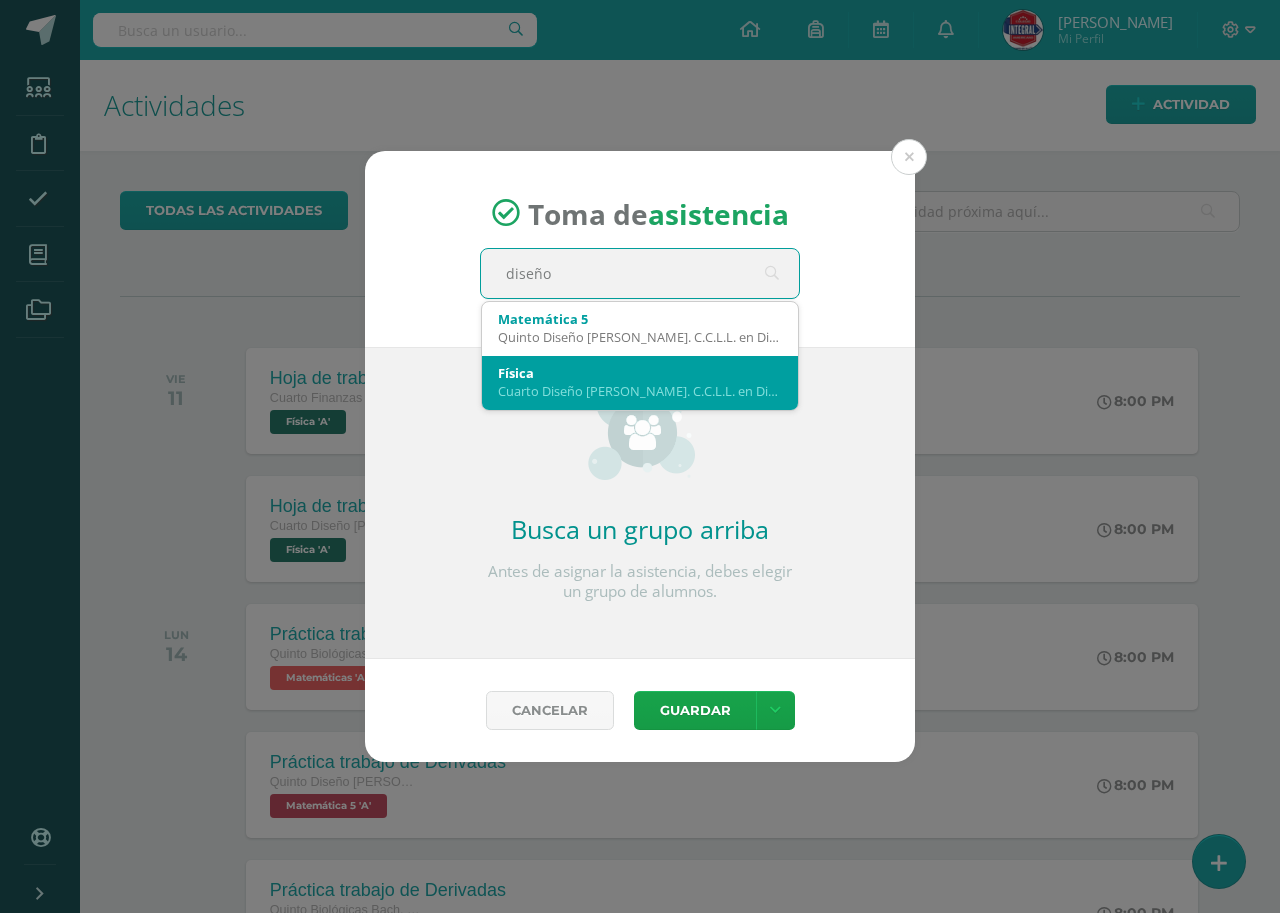 click on "Física" at bounding box center (640, 373) 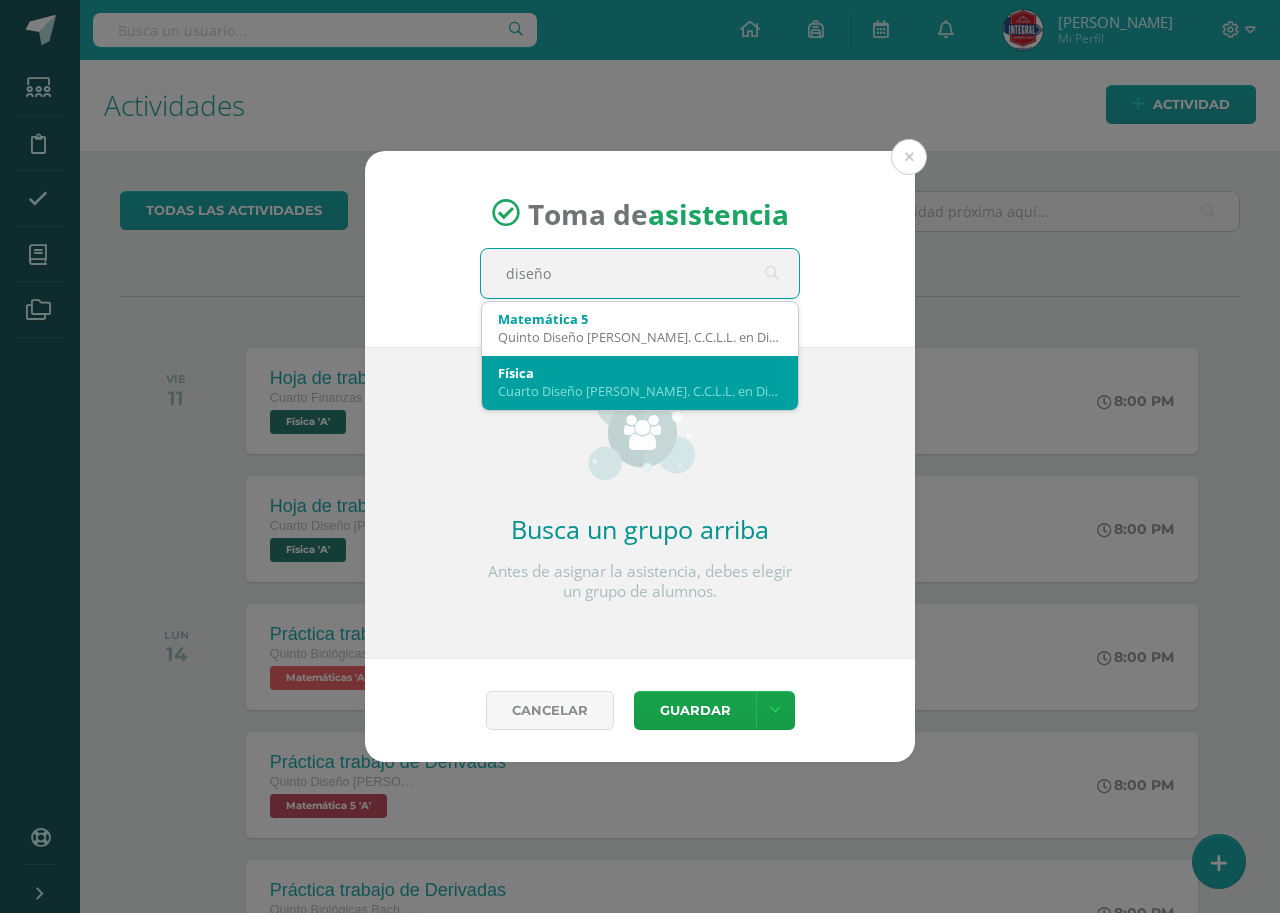 type 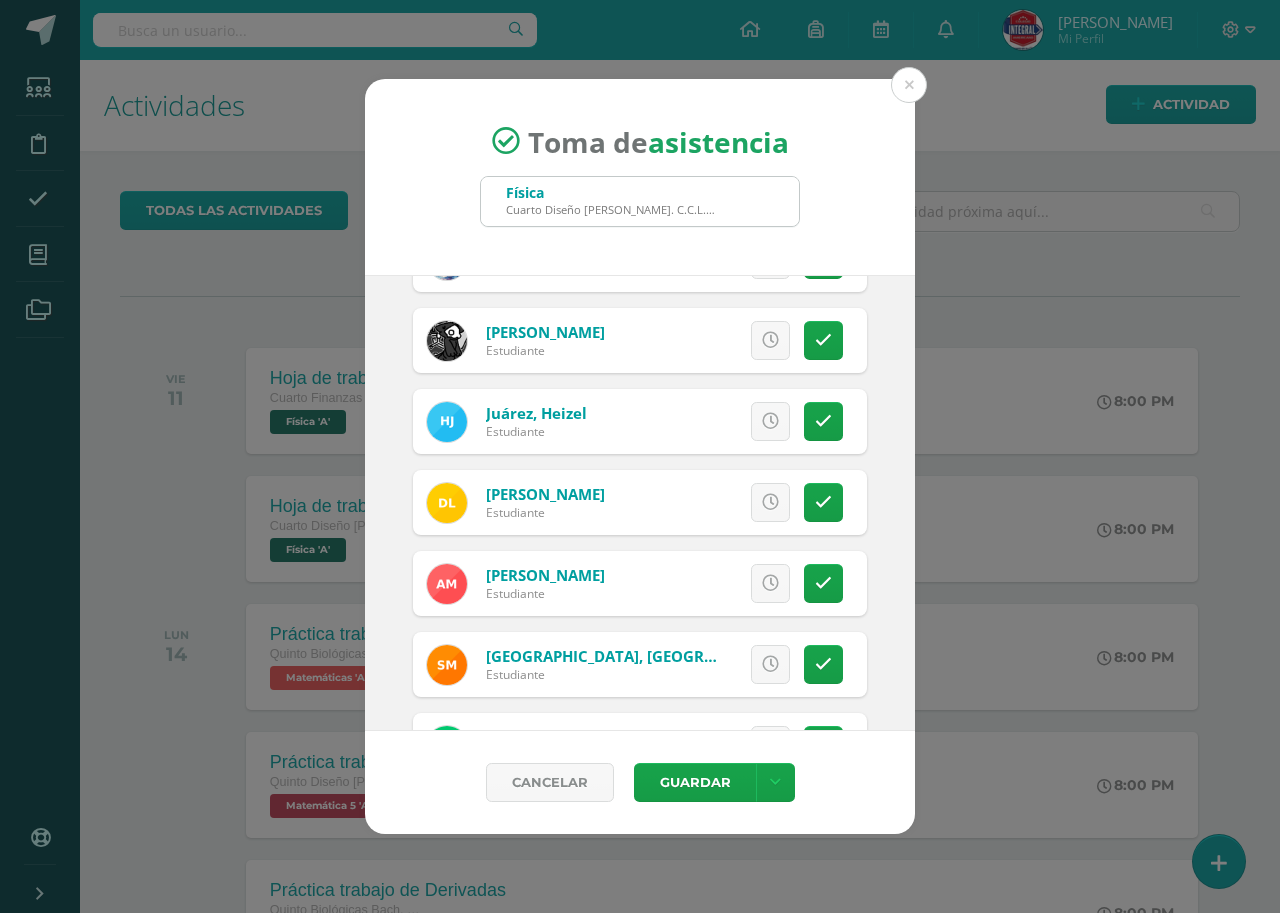 scroll, scrollTop: 400, scrollLeft: 0, axis: vertical 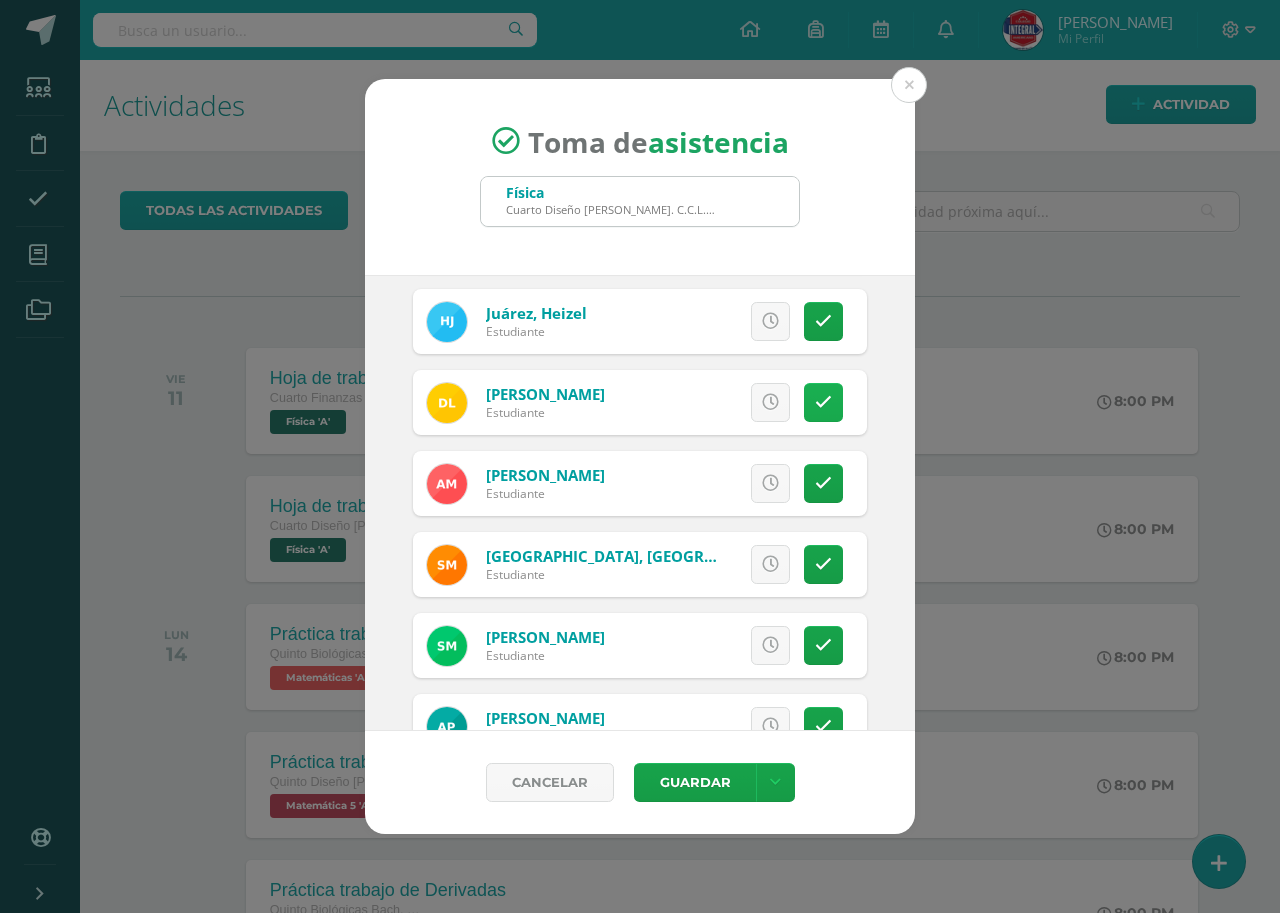 click at bounding box center [823, 402] 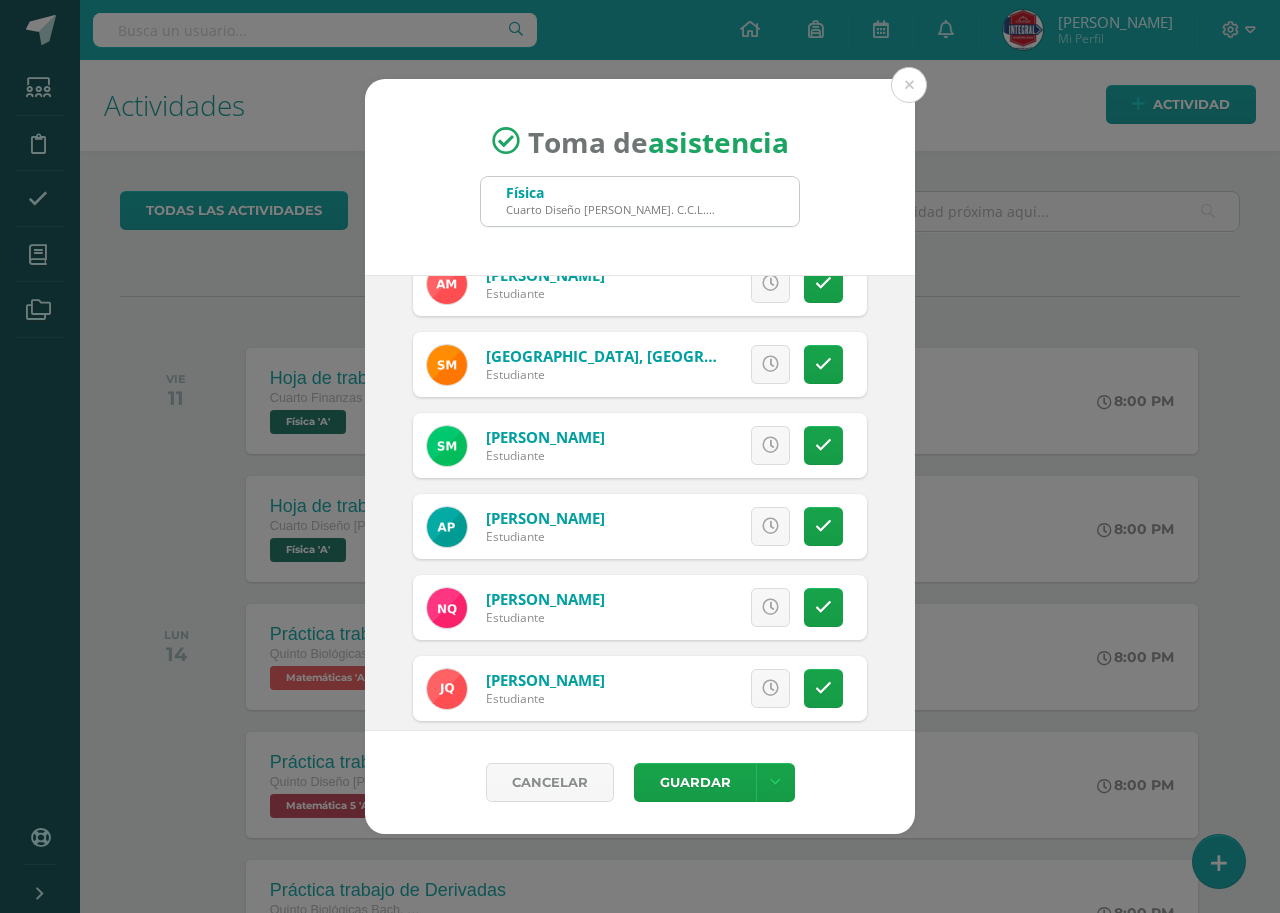 scroll, scrollTop: 700, scrollLeft: 0, axis: vertical 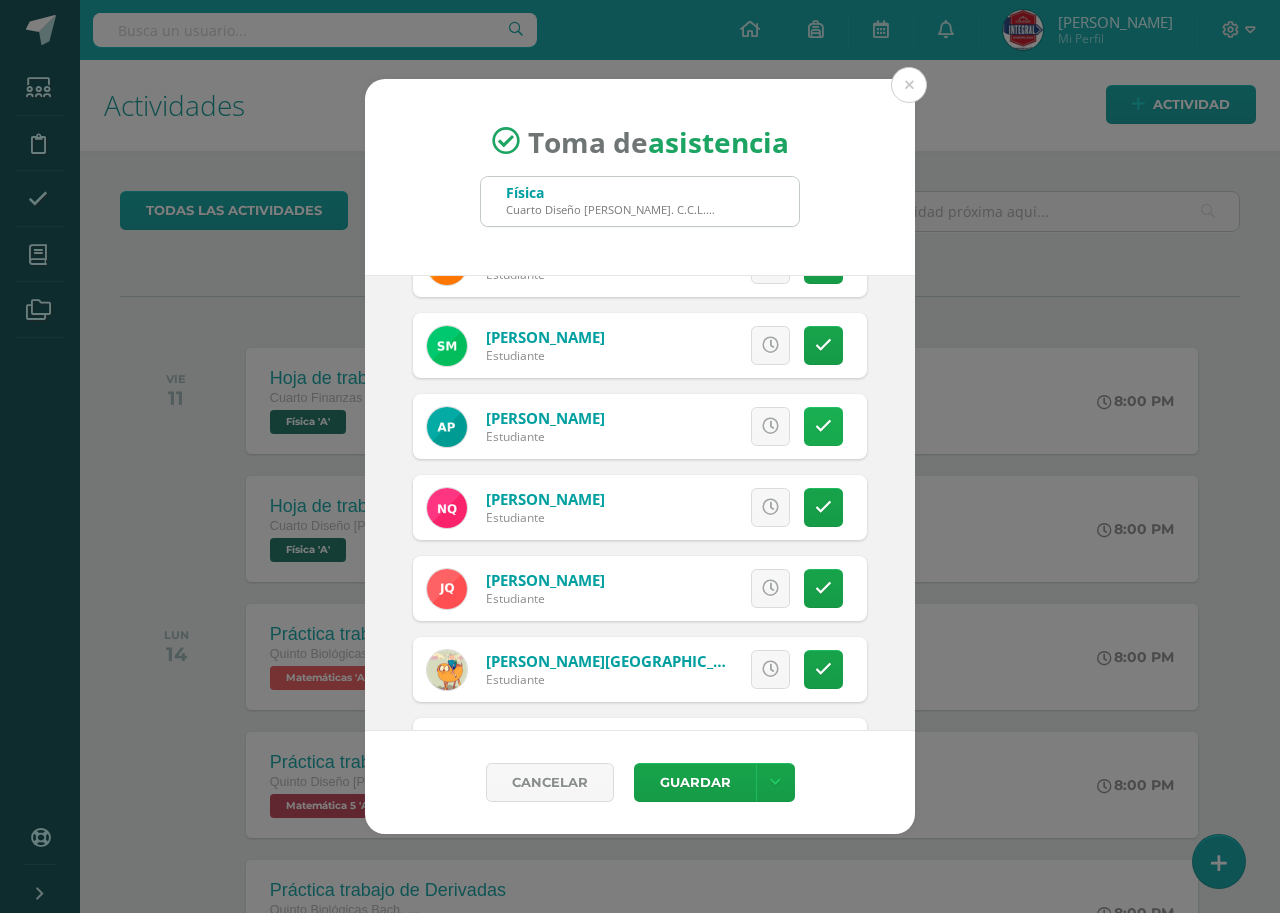 click at bounding box center (823, 426) 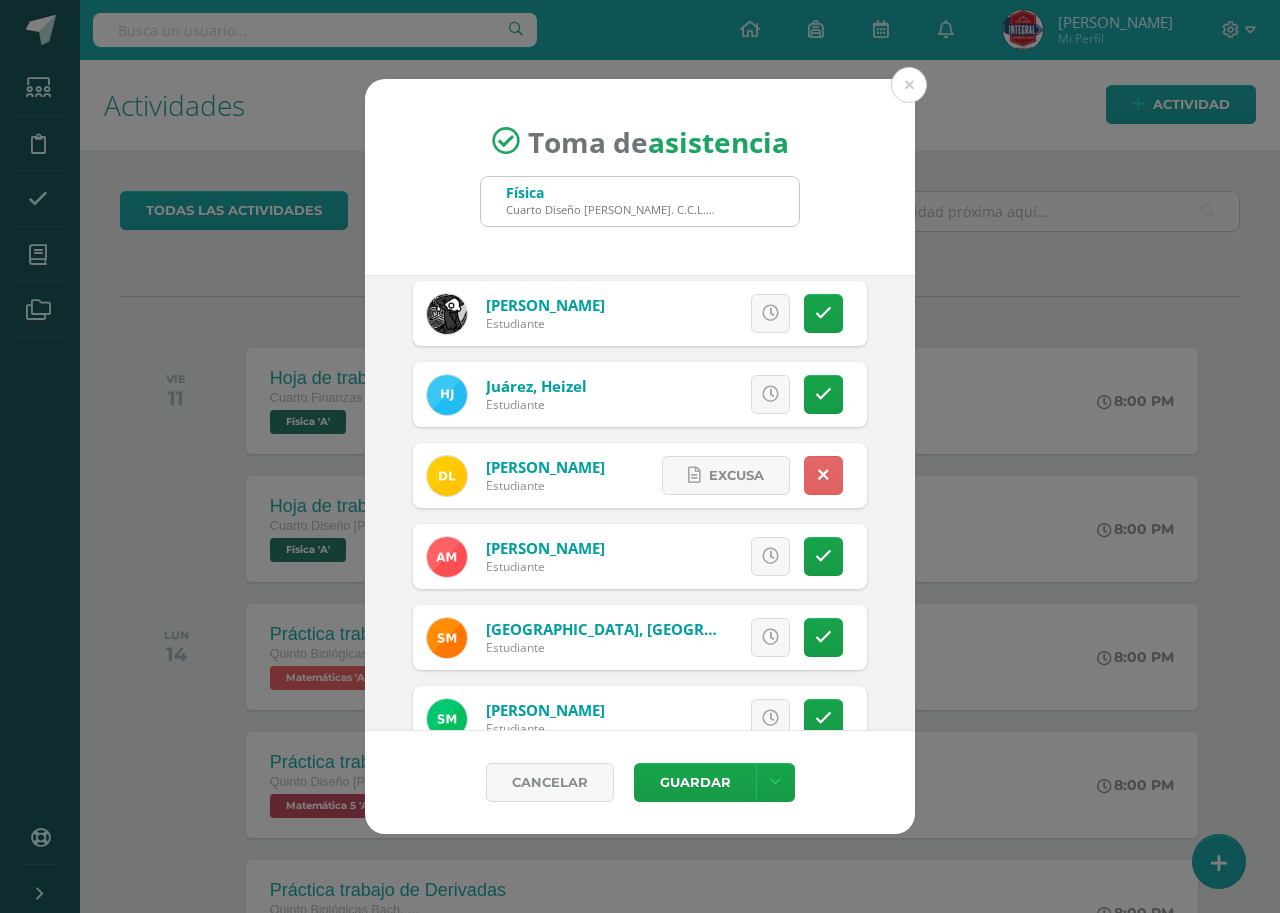 scroll, scrollTop: 0, scrollLeft: 0, axis: both 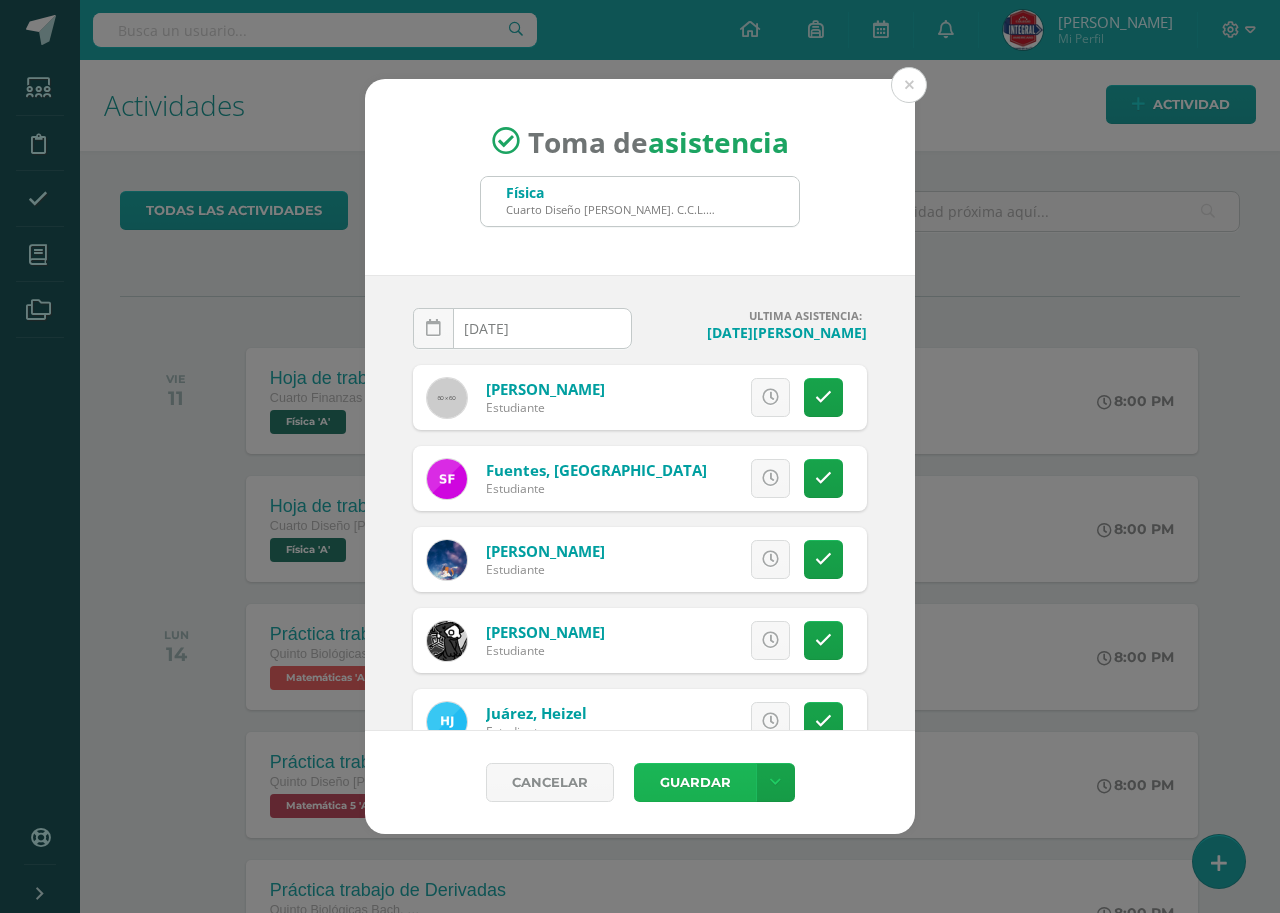 click on "Guardar" at bounding box center [695, 782] 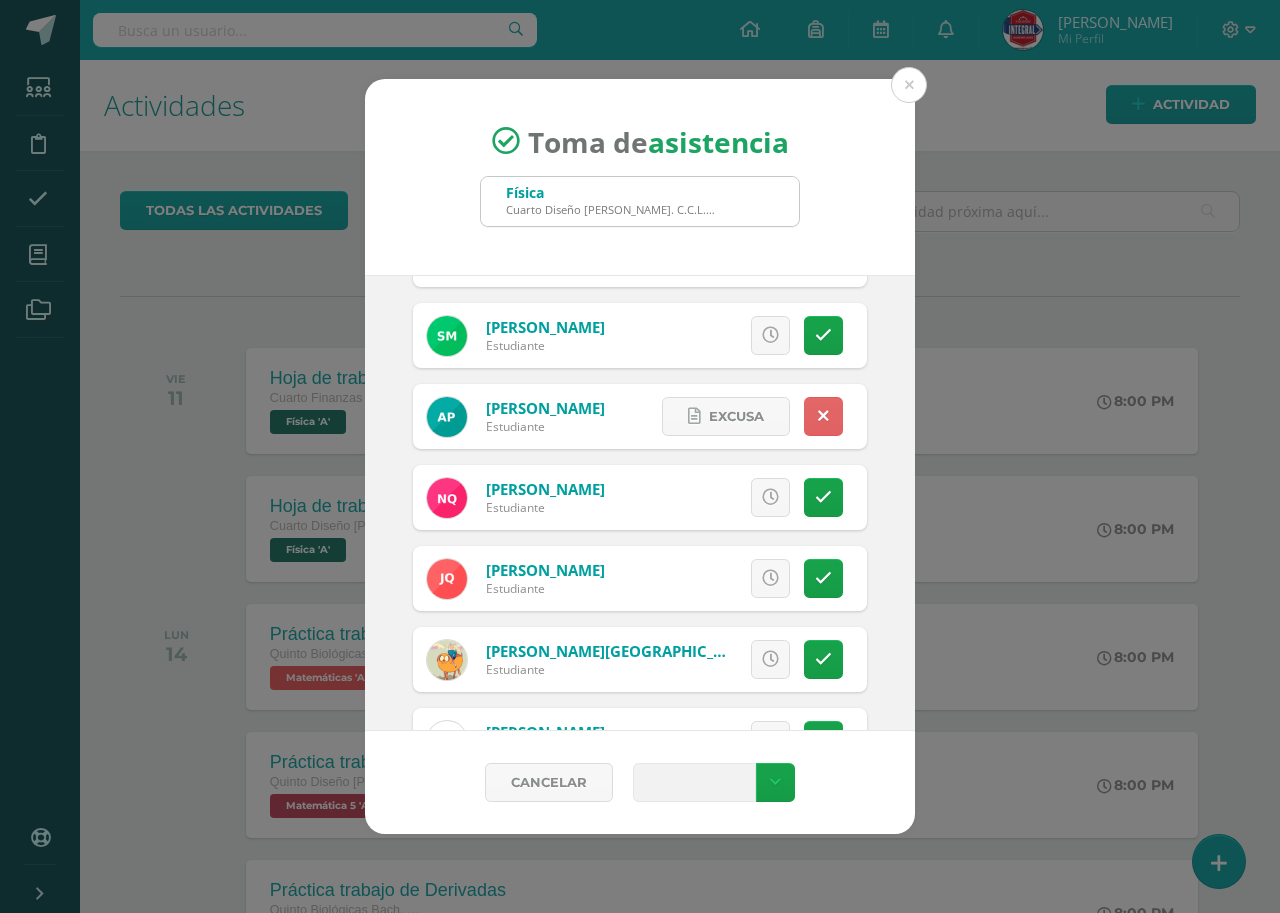 scroll, scrollTop: 700, scrollLeft: 0, axis: vertical 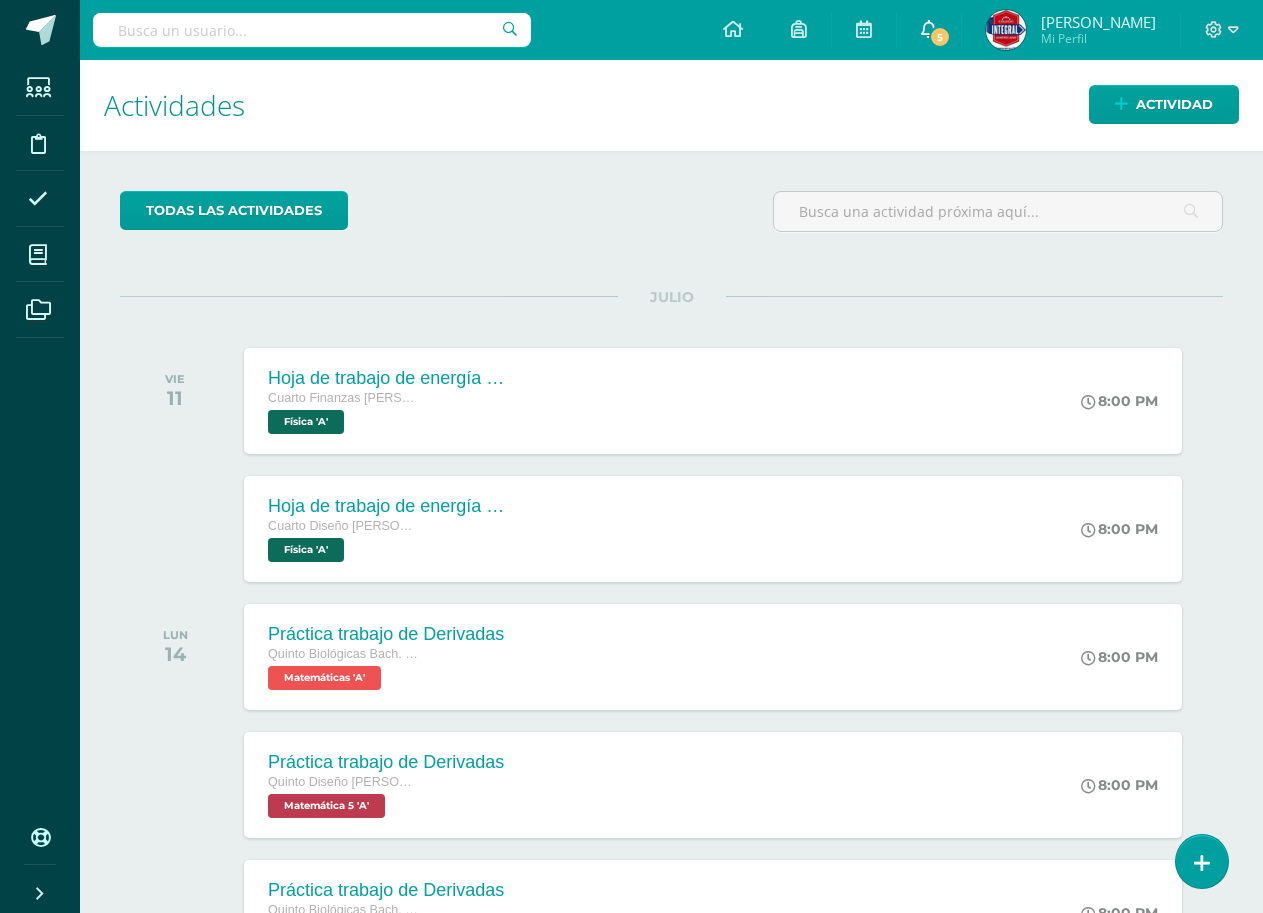 click on "5" at bounding box center [940, 37] 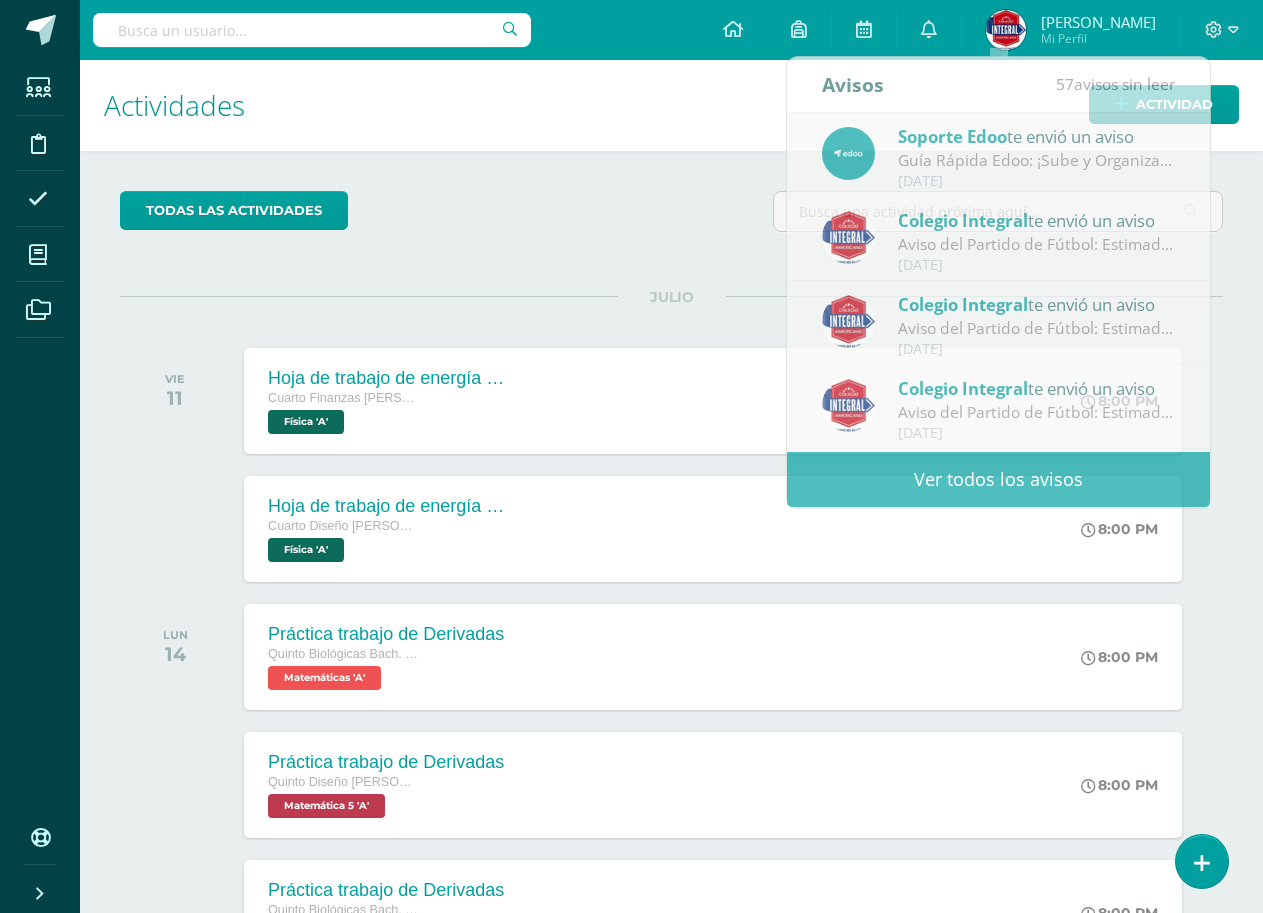 click on "Actividades" at bounding box center [671, 105] 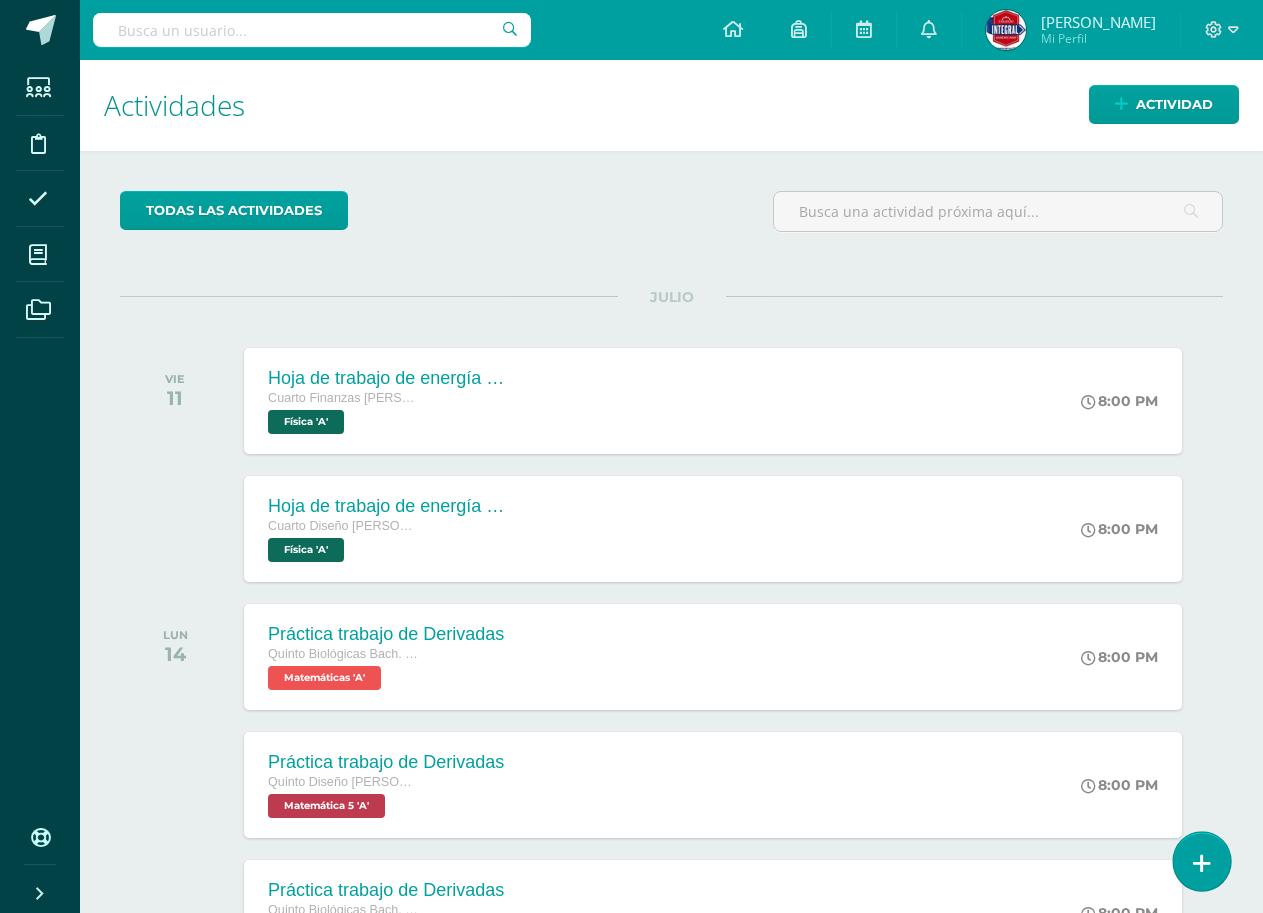 click at bounding box center (1202, 863) 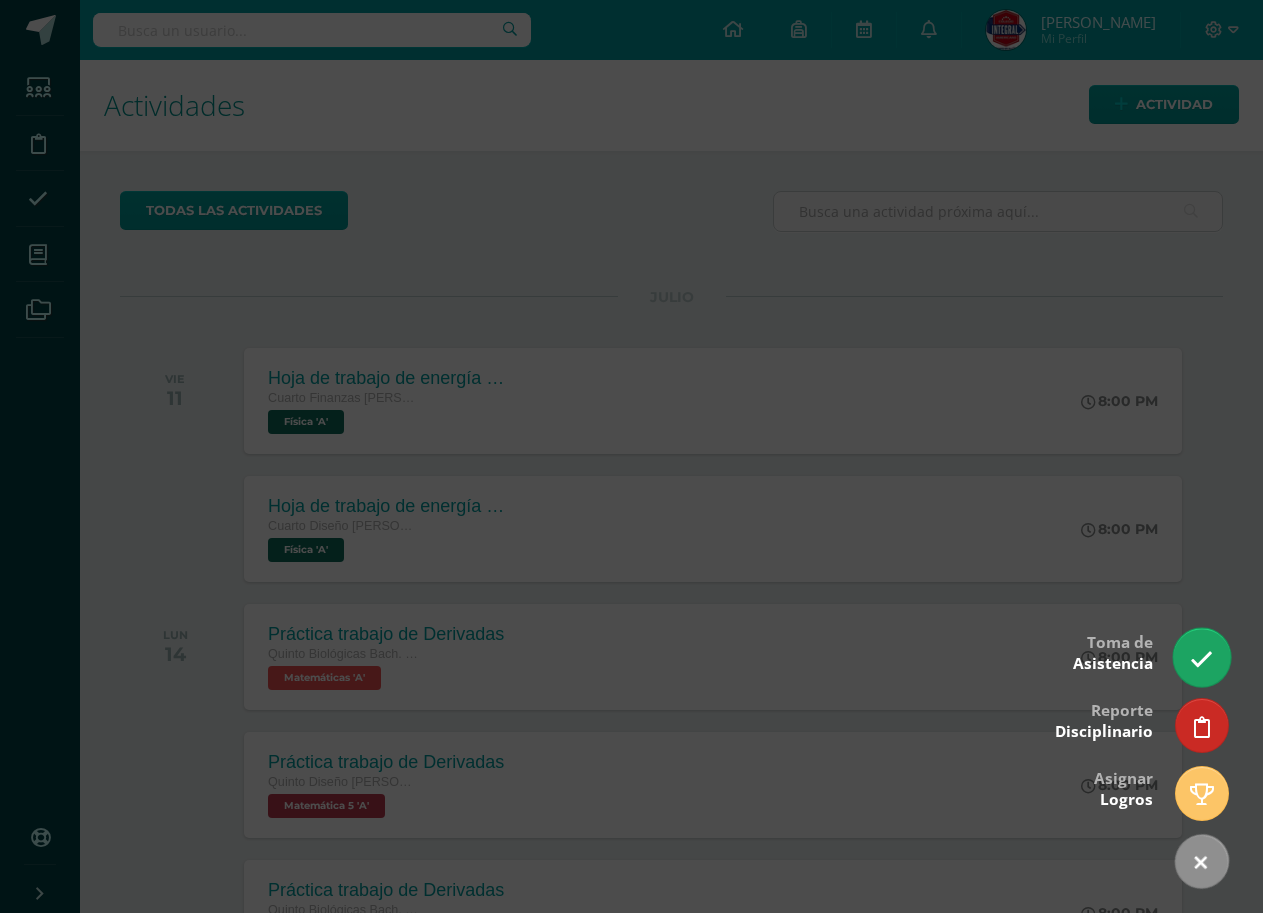 click at bounding box center (1201, 659) 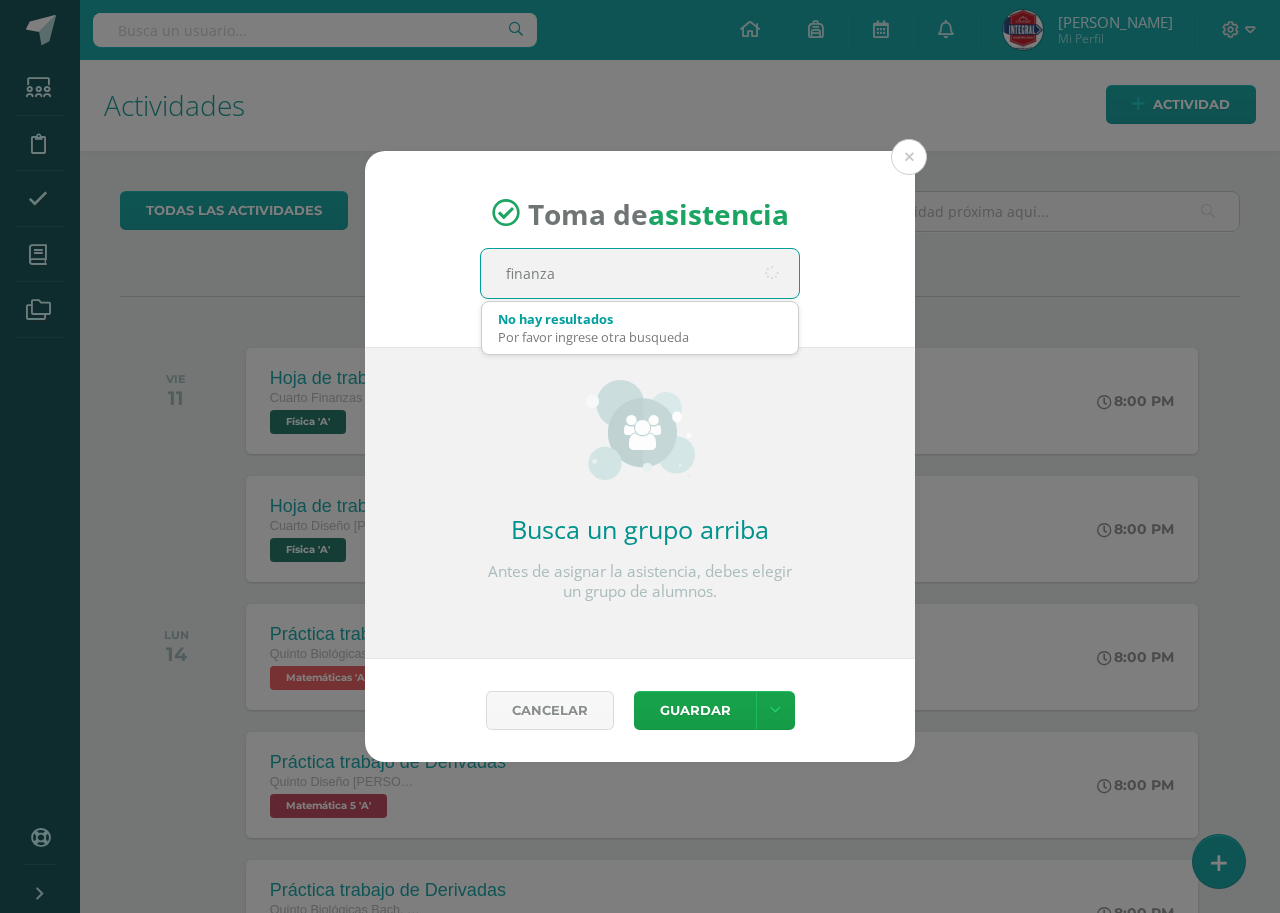 type on "finanzas" 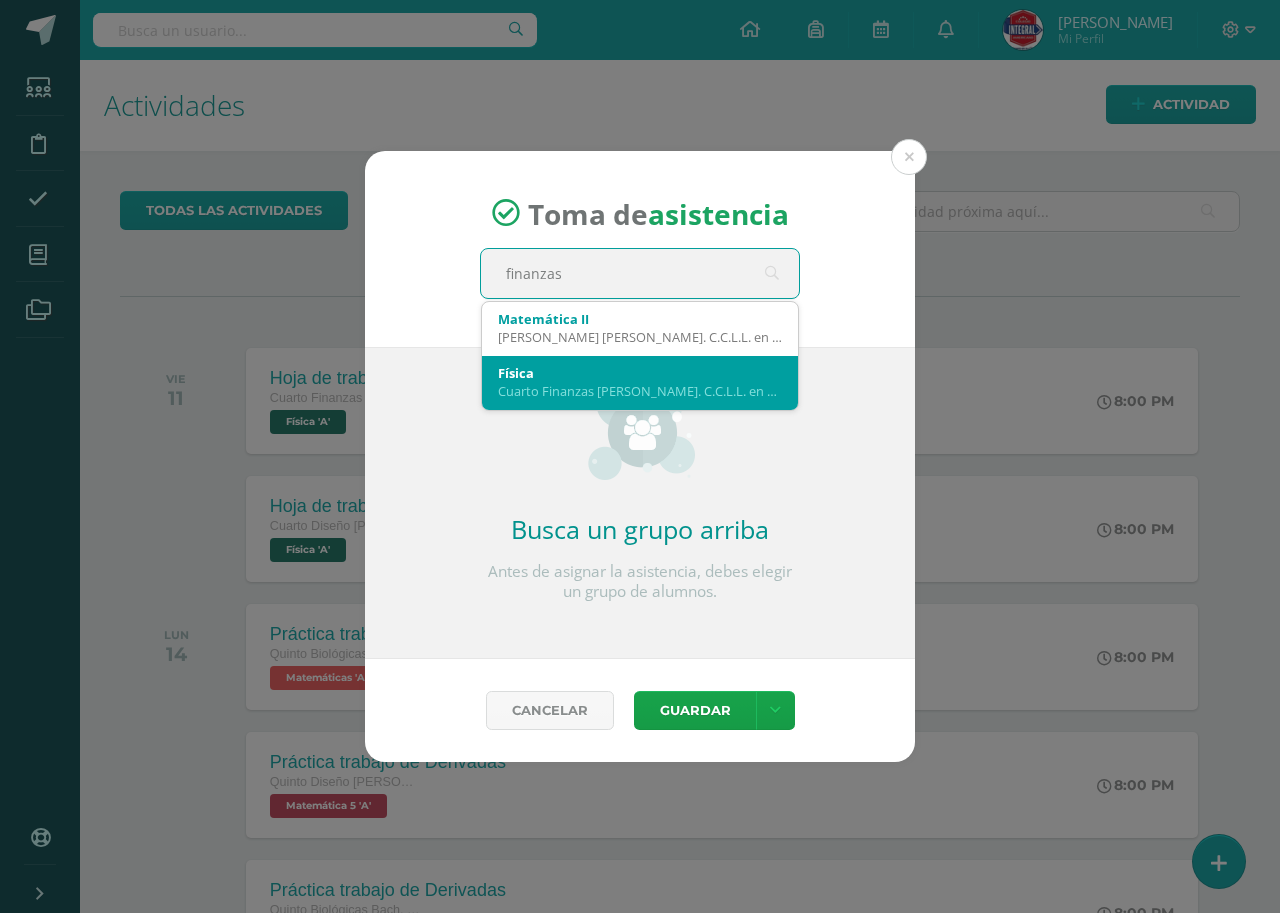 click on "Física" at bounding box center [640, 373] 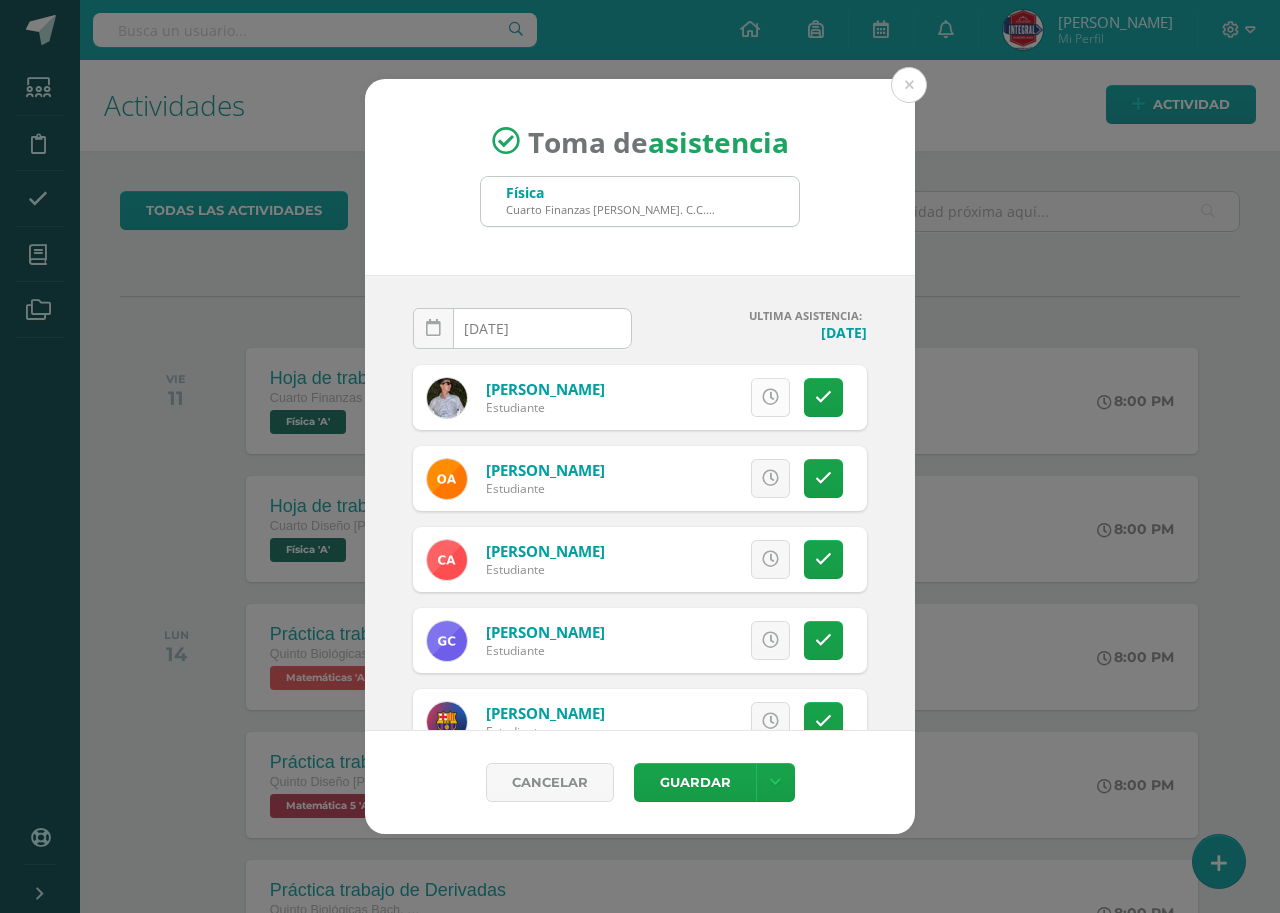 scroll, scrollTop: 100, scrollLeft: 0, axis: vertical 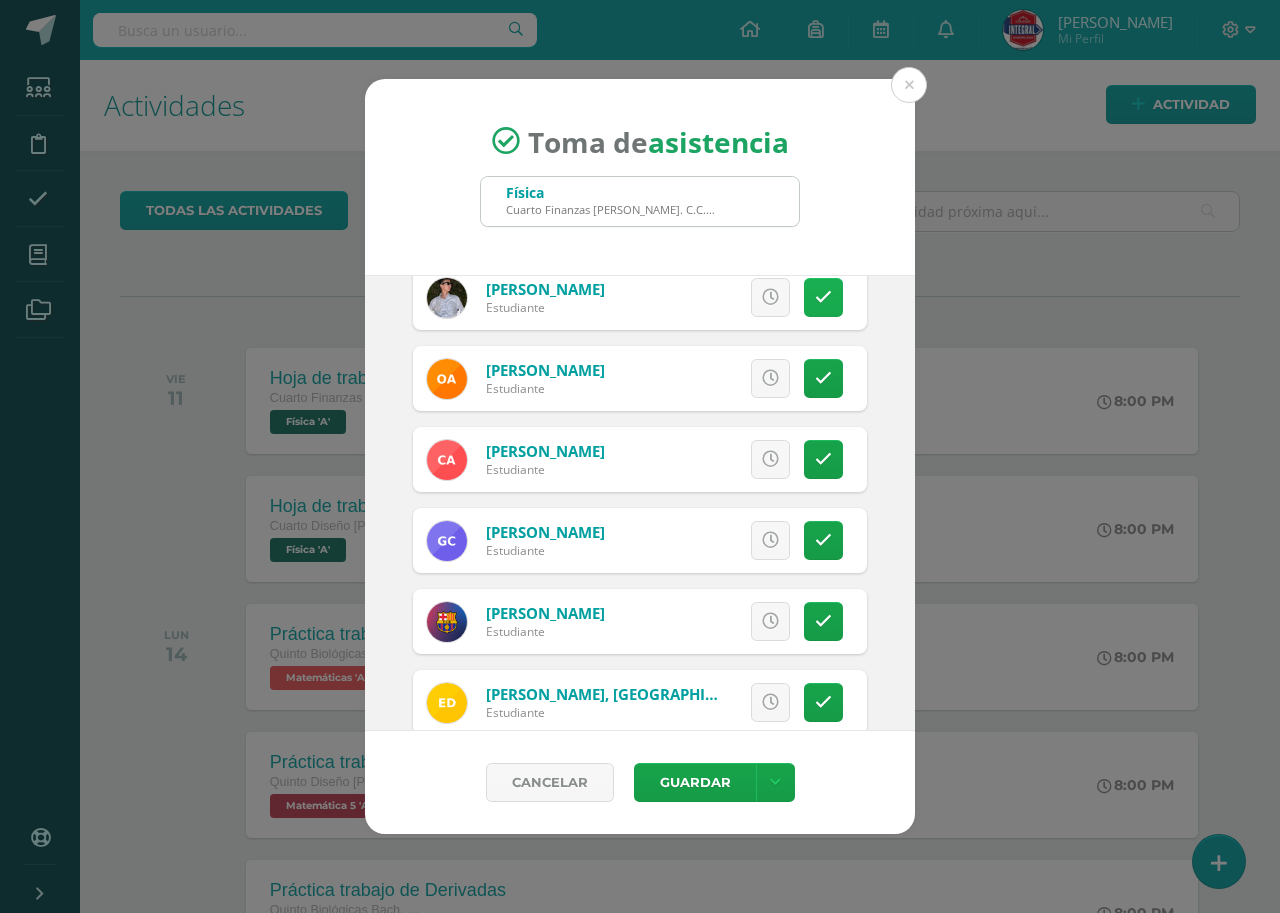 click at bounding box center [823, 297] 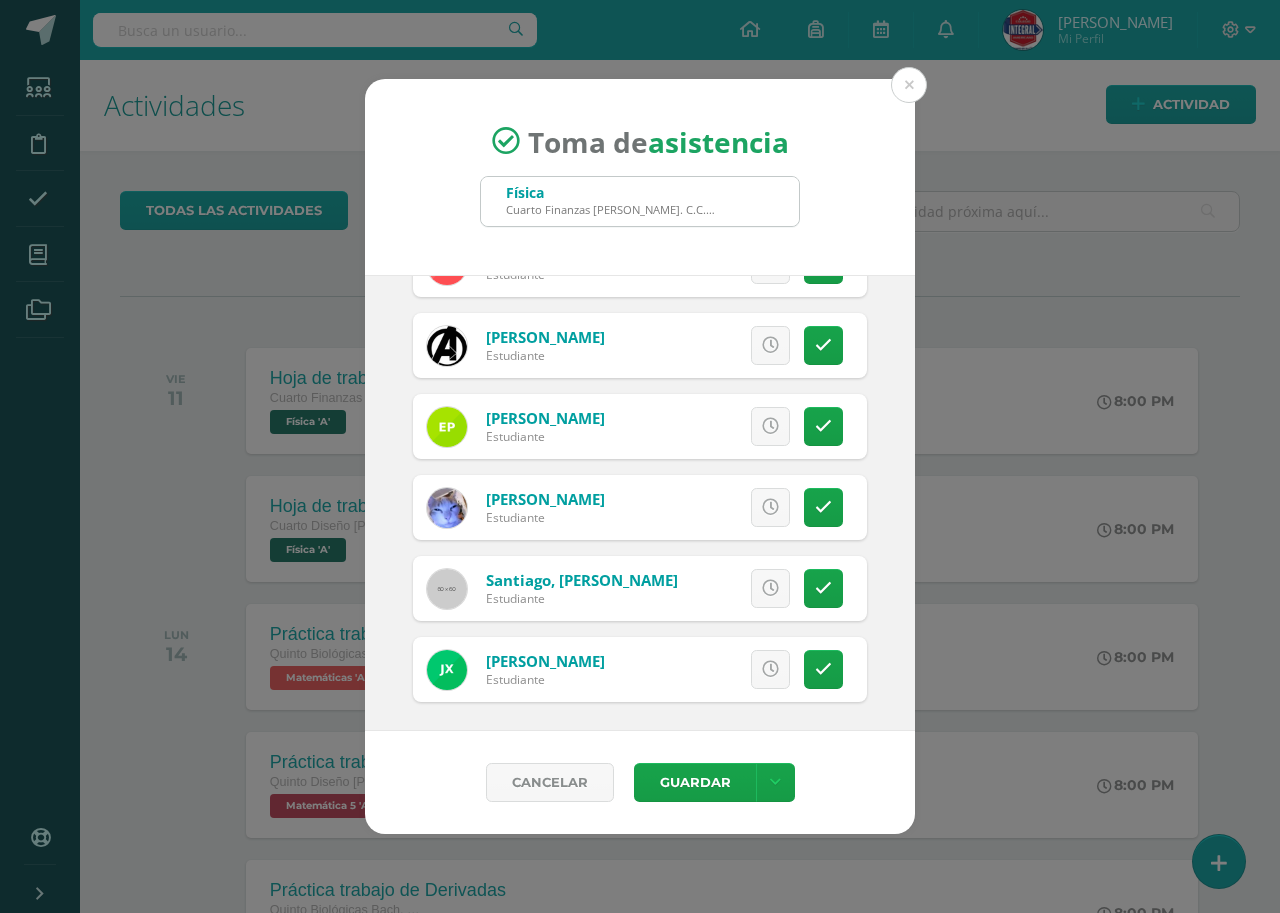 scroll, scrollTop: 704, scrollLeft: 0, axis: vertical 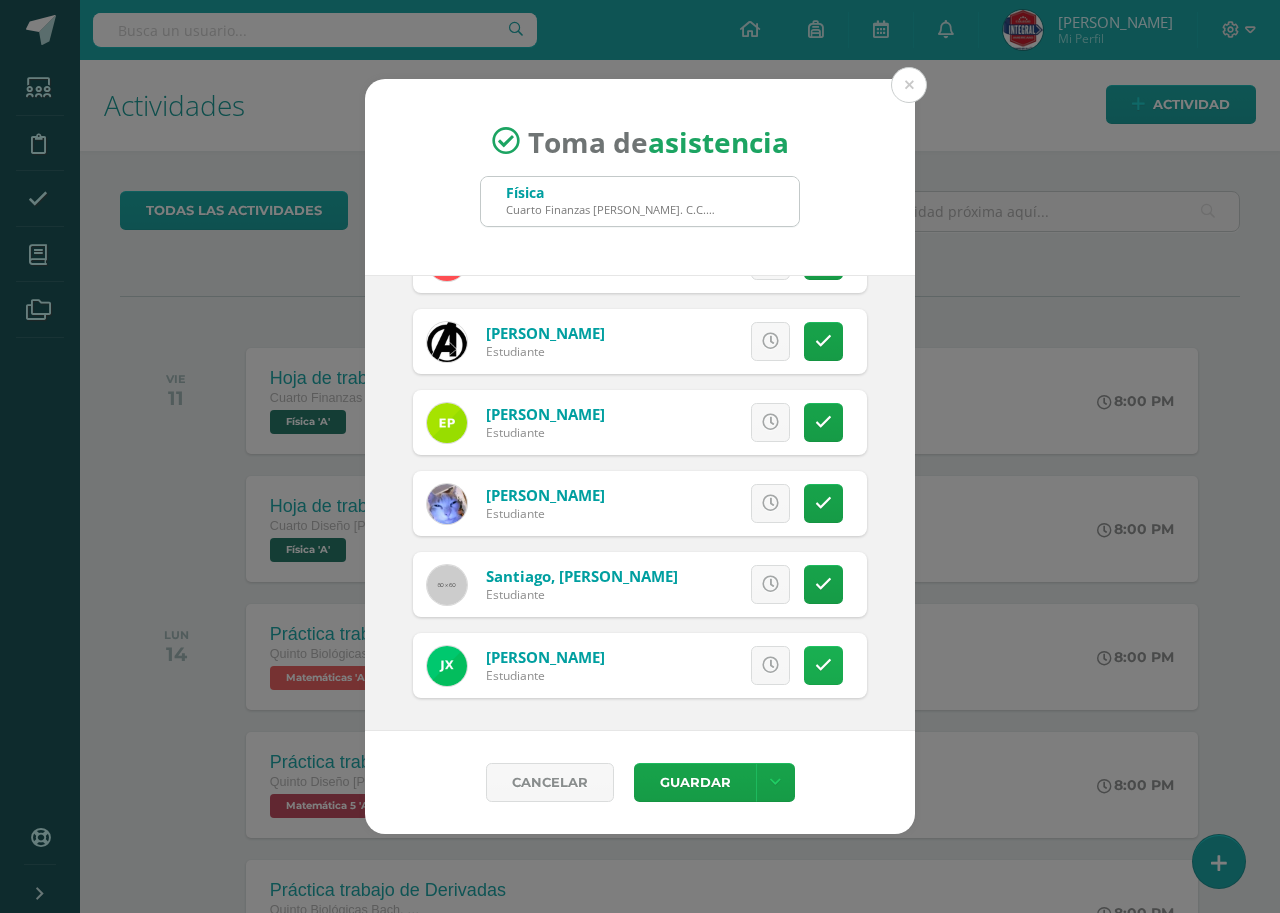 click at bounding box center (823, 665) 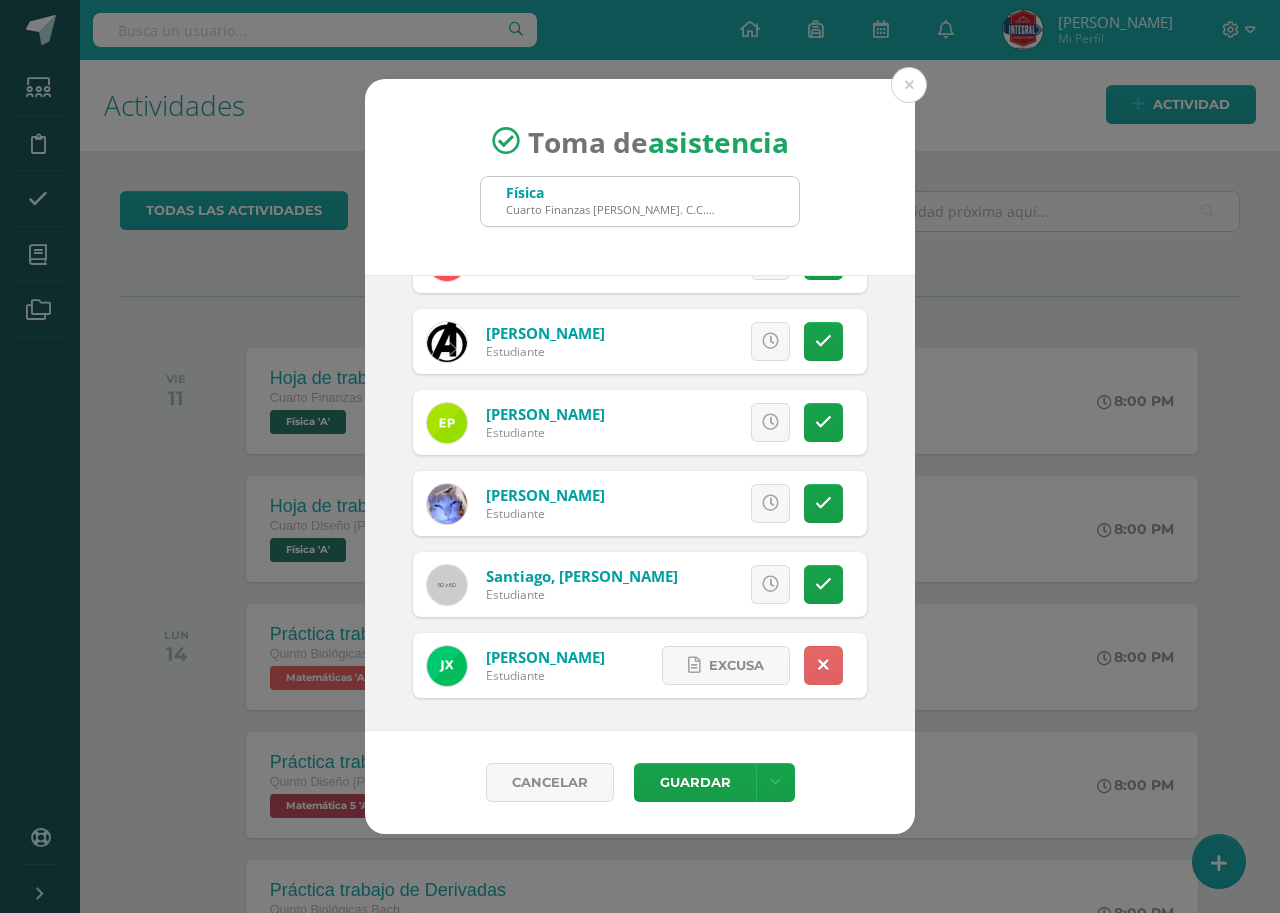 scroll, scrollTop: 0, scrollLeft: 0, axis: both 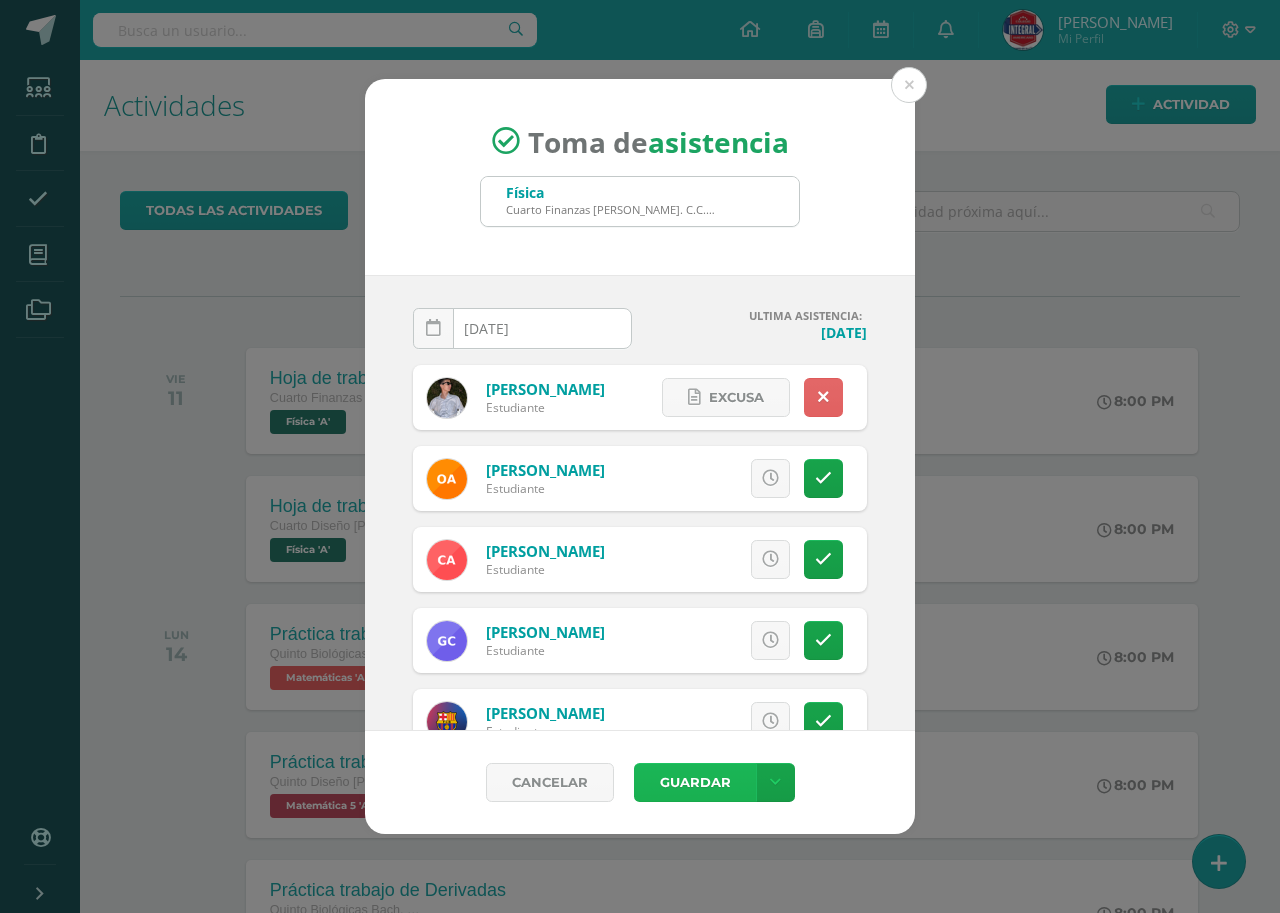 click on "Guardar" at bounding box center [695, 782] 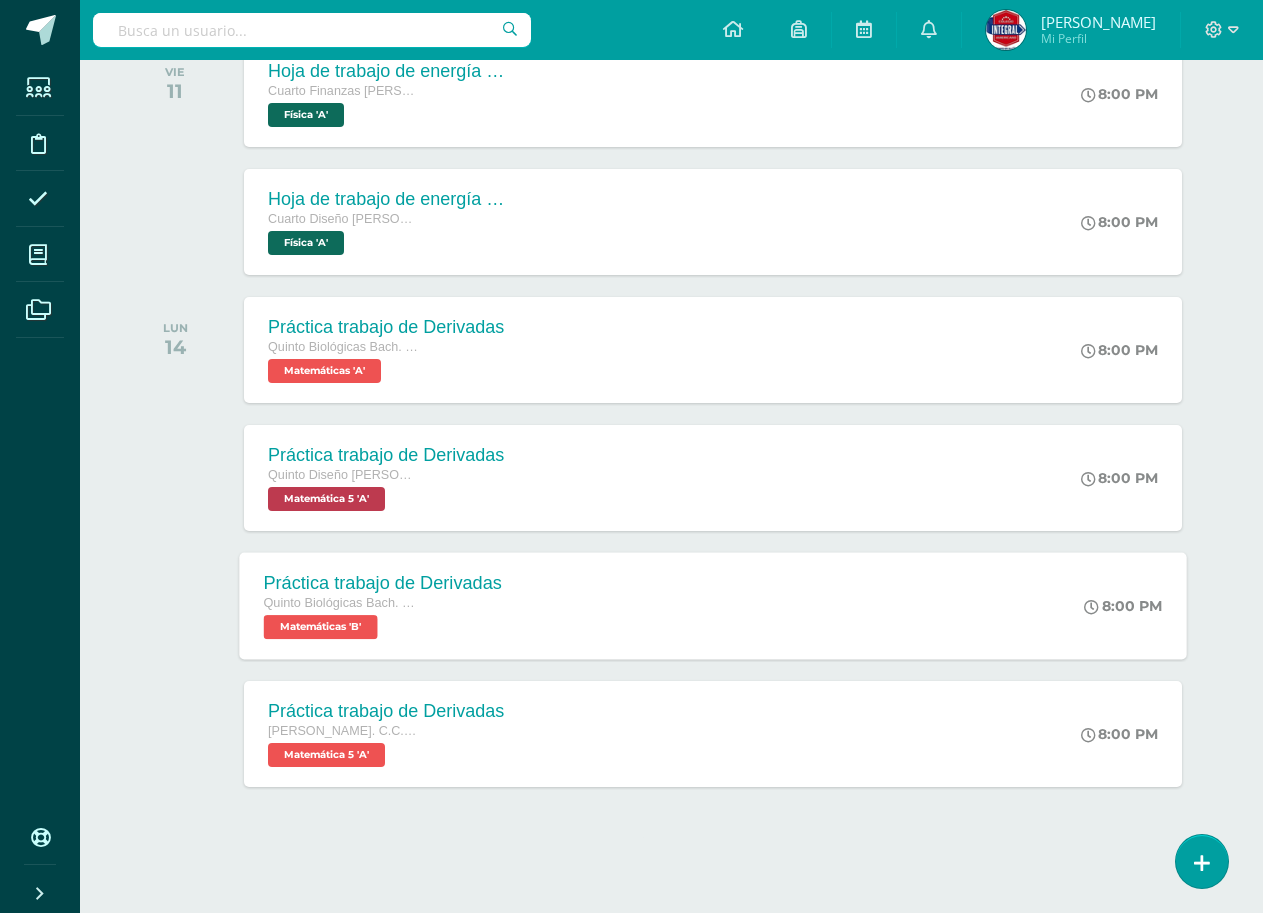 scroll, scrollTop: 0, scrollLeft: 0, axis: both 